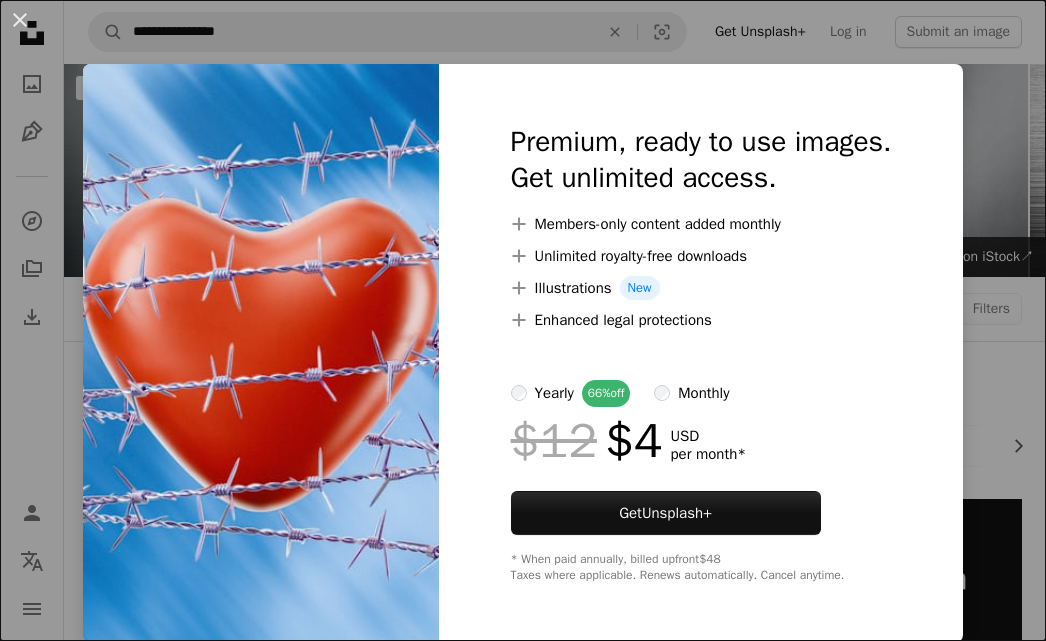 scroll, scrollTop: 1271, scrollLeft: 0, axis: vertical 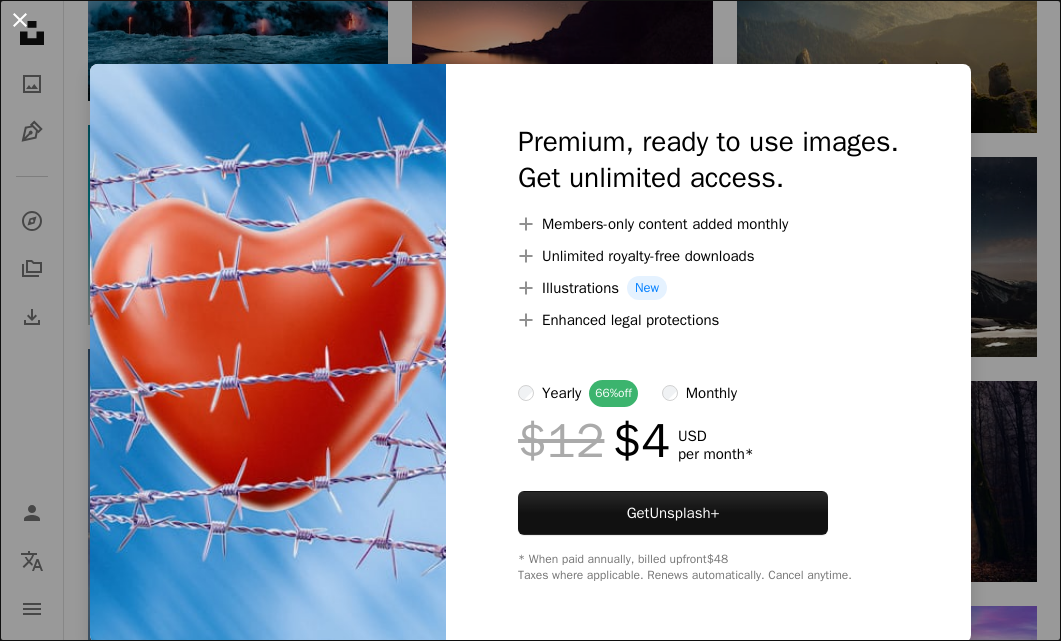 click on "An X shape" at bounding box center [20, 20] 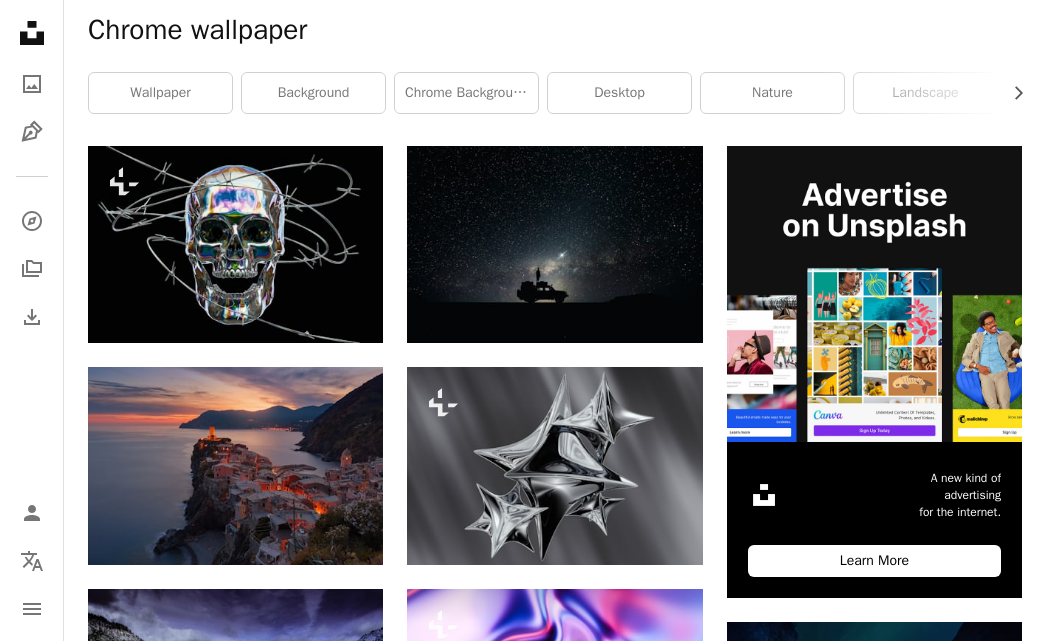 scroll, scrollTop: 343, scrollLeft: 0, axis: vertical 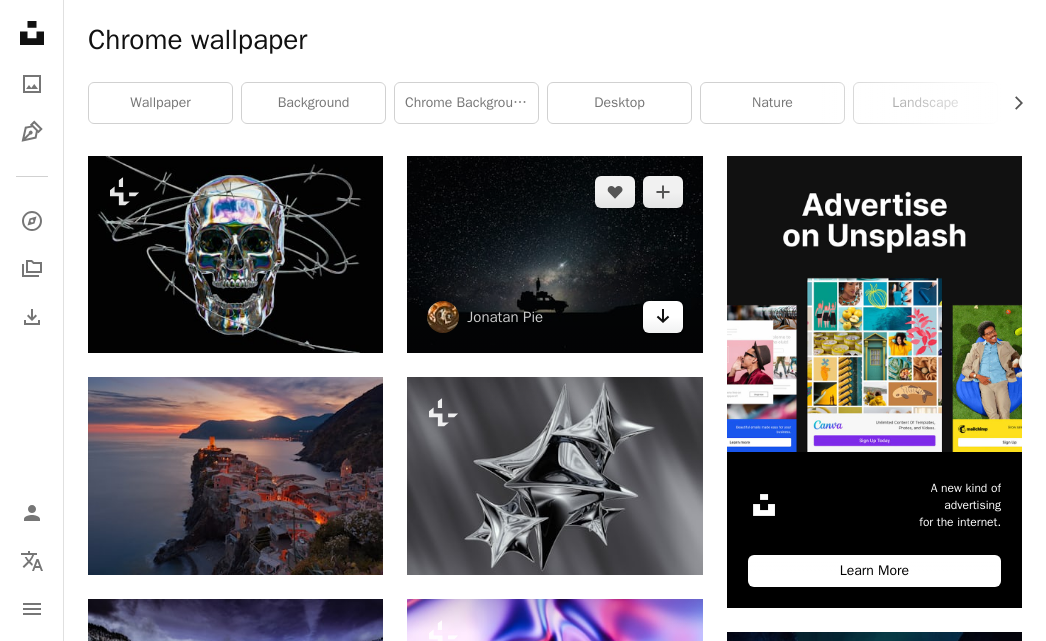 click on "Arrow pointing down" 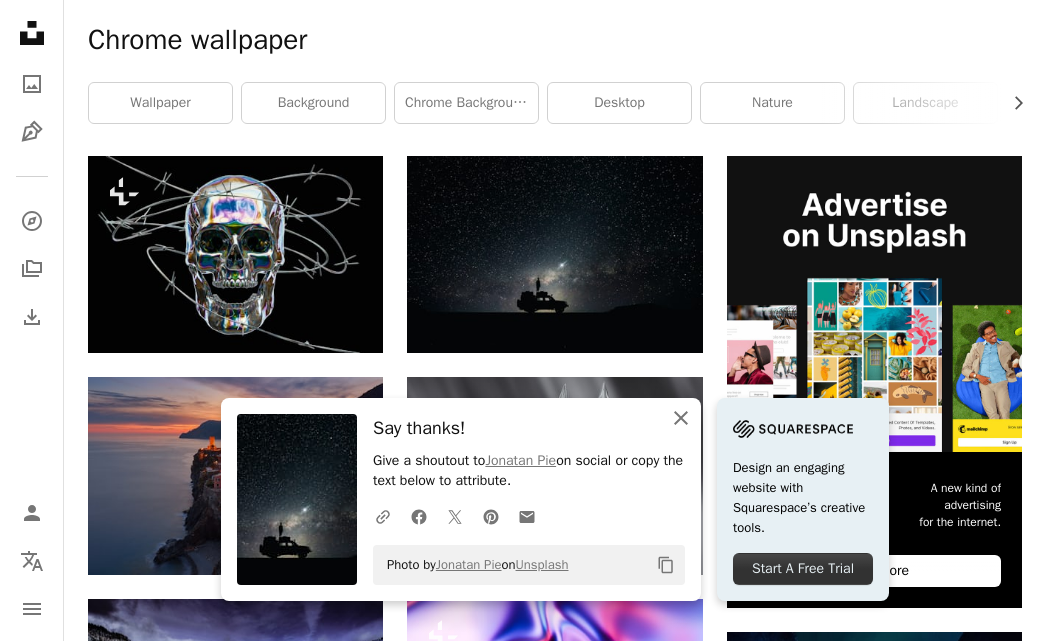 click on "An X shape" 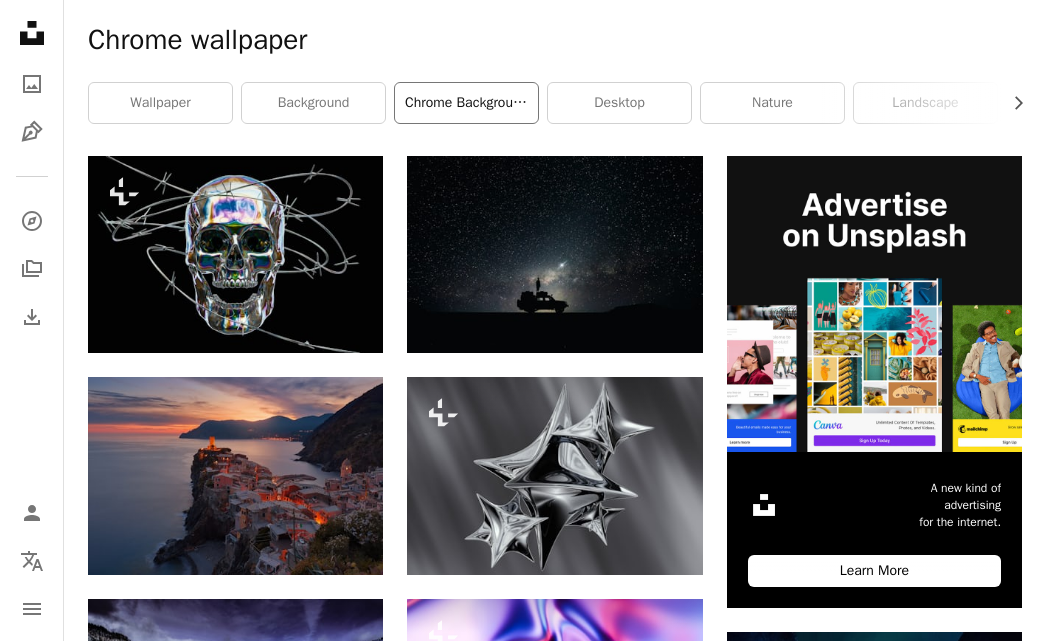 click on "chrome background" at bounding box center (466, 103) 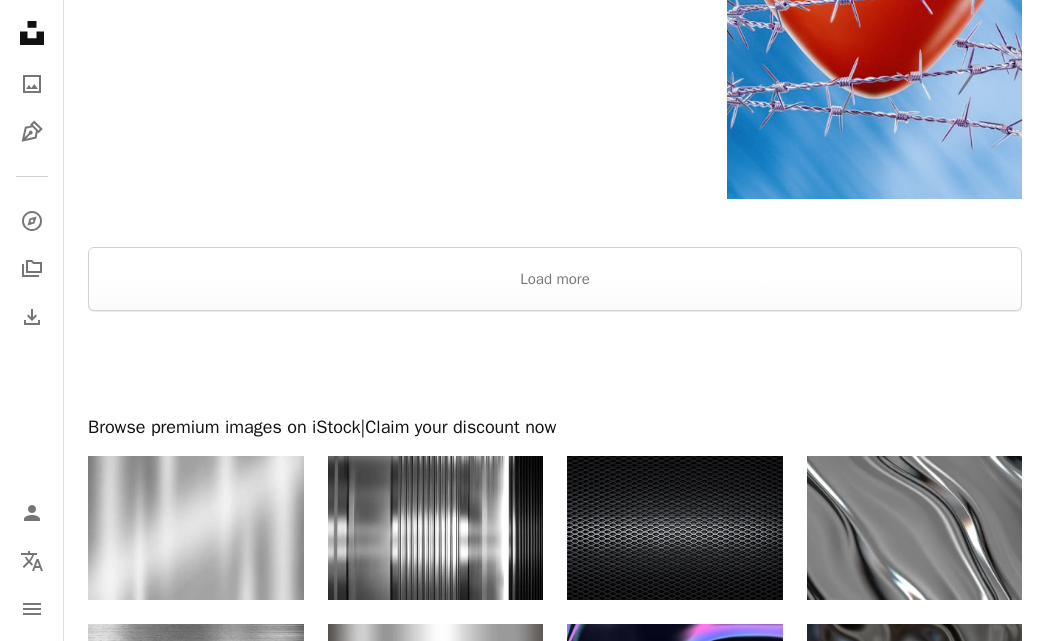 scroll, scrollTop: 2477, scrollLeft: 0, axis: vertical 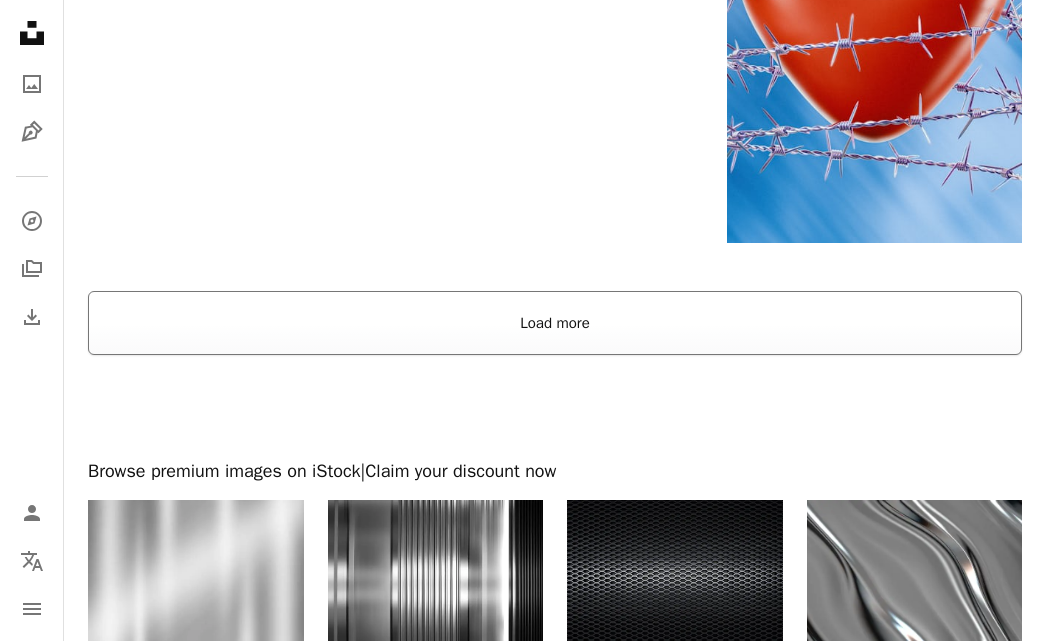 click on "Load more" at bounding box center (555, 323) 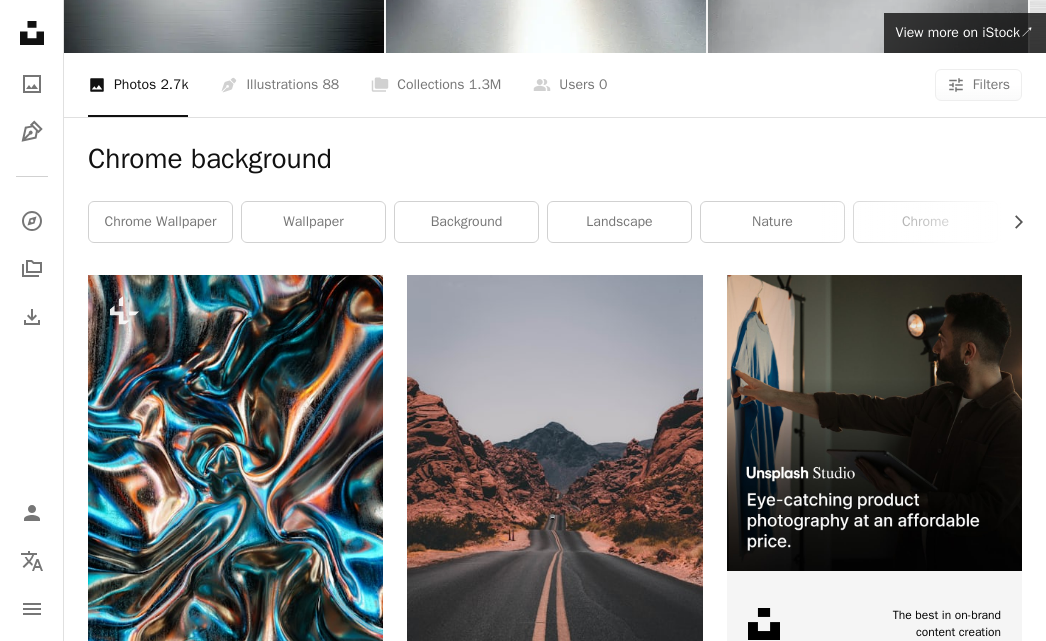 scroll, scrollTop: 0, scrollLeft: 0, axis: both 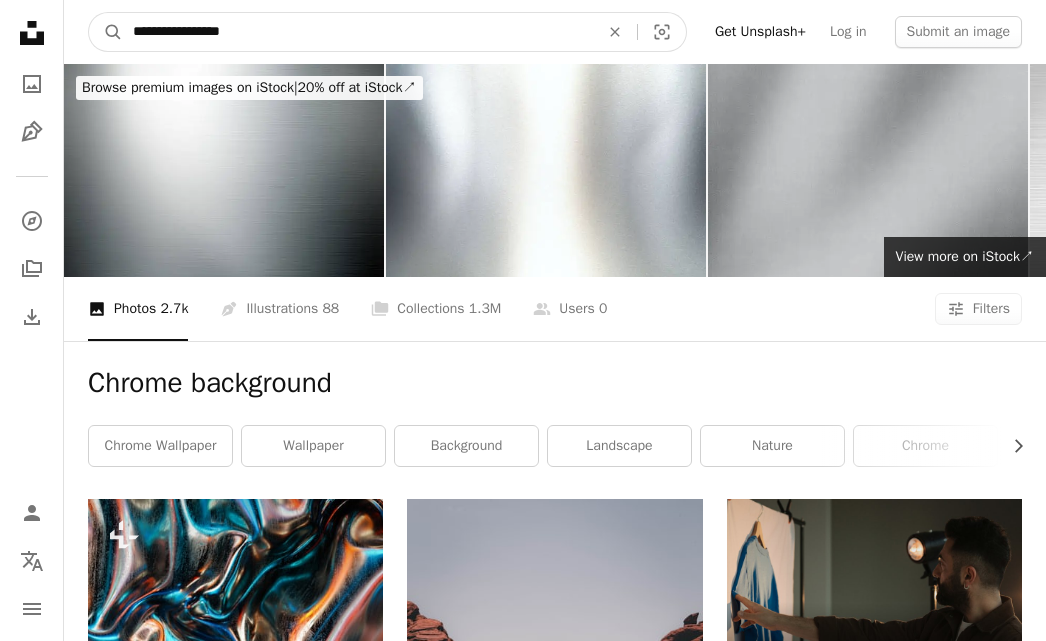 click on "**********" at bounding box center [358, 32] 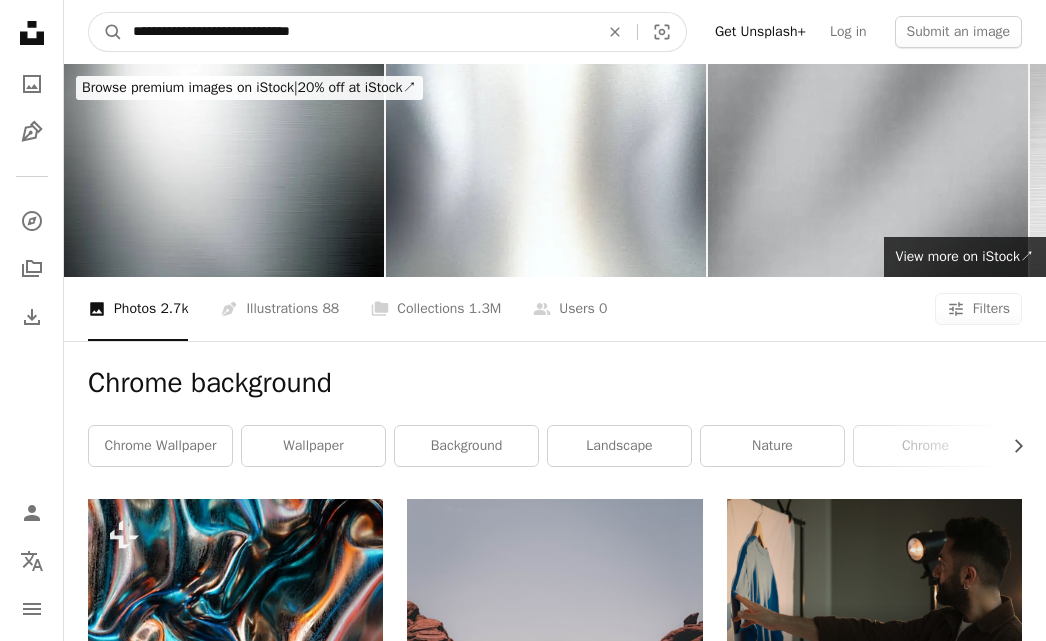 type on "**********" 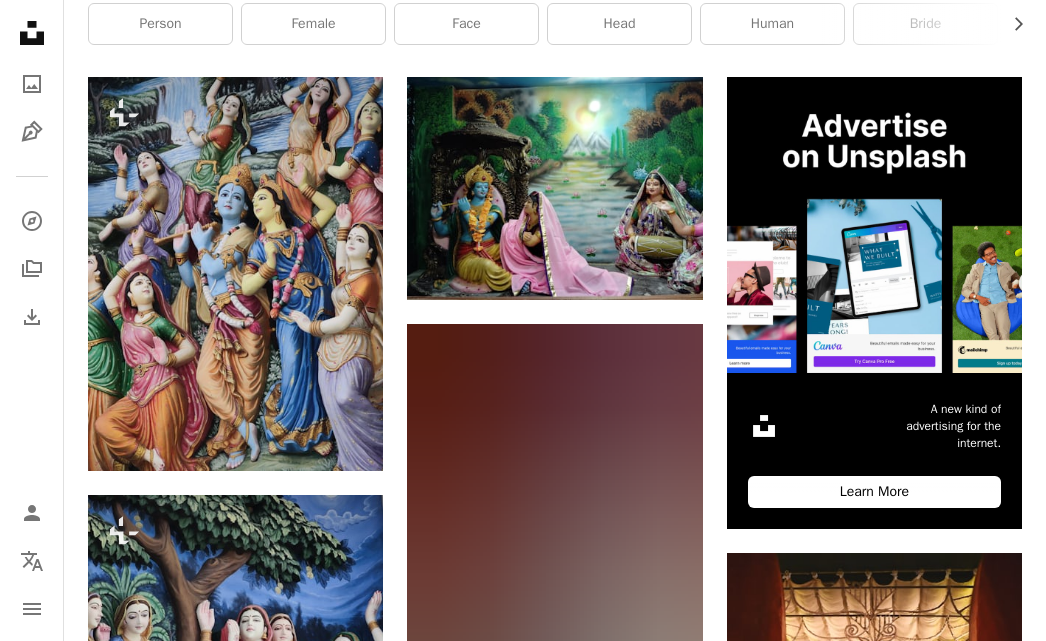 scroll, scrollTop: 426, scrollLeft: 0, axis: vertical 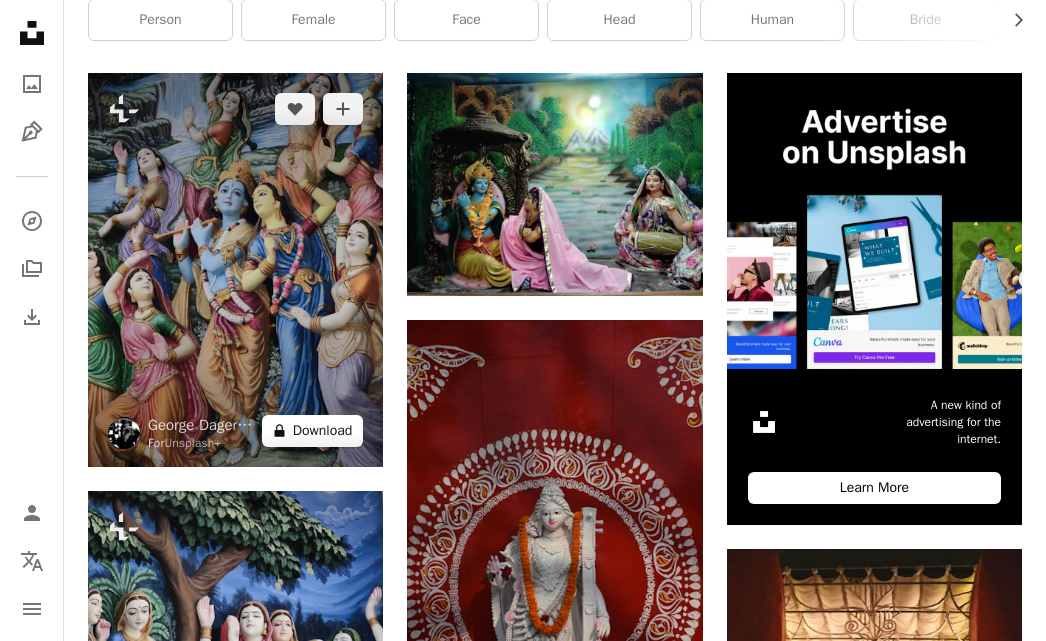 click on "A lock   Download" at bounding box center [313, 431] 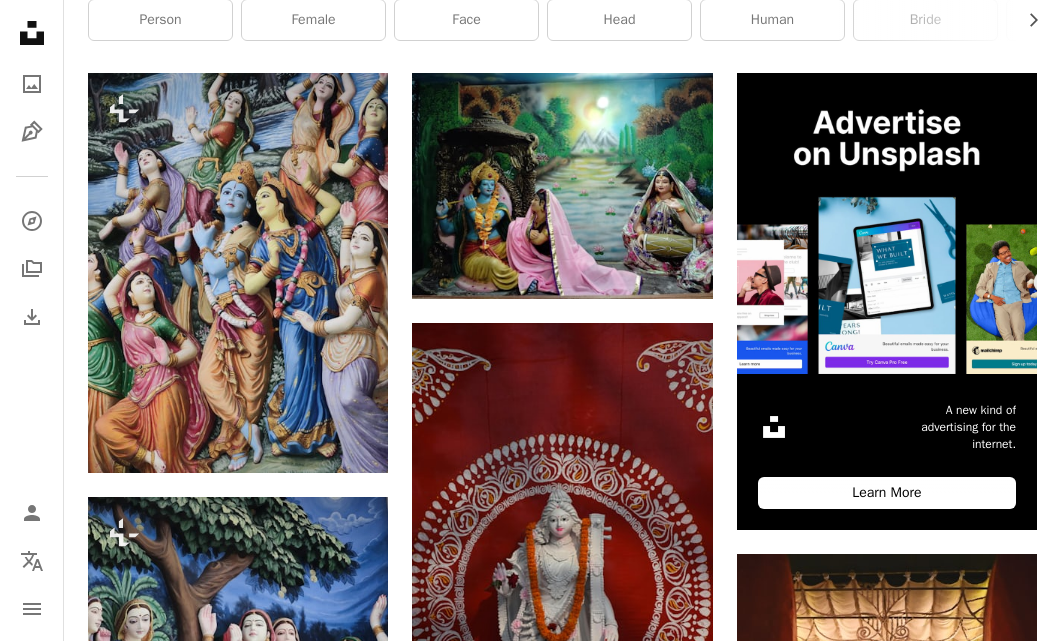 click on "An X shape" at bounding box center (20, 20) 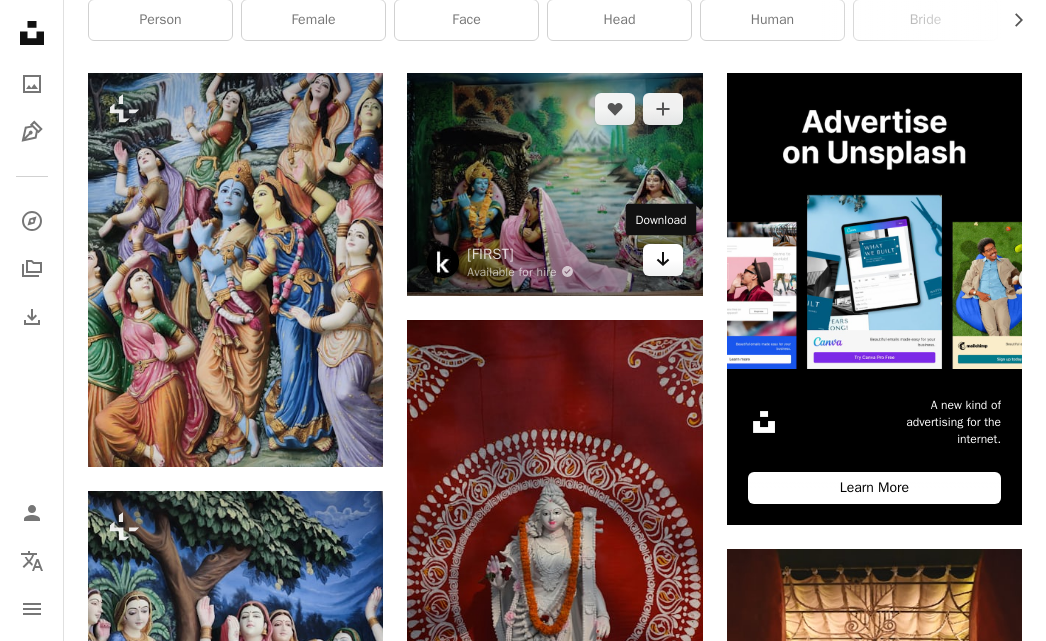 click 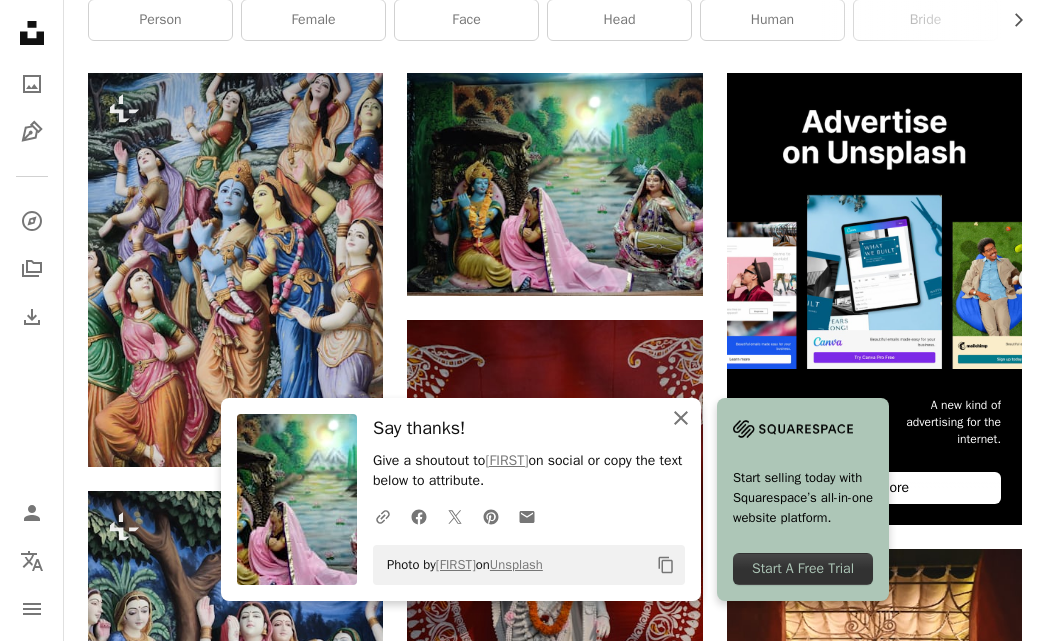 click on "An X shape" 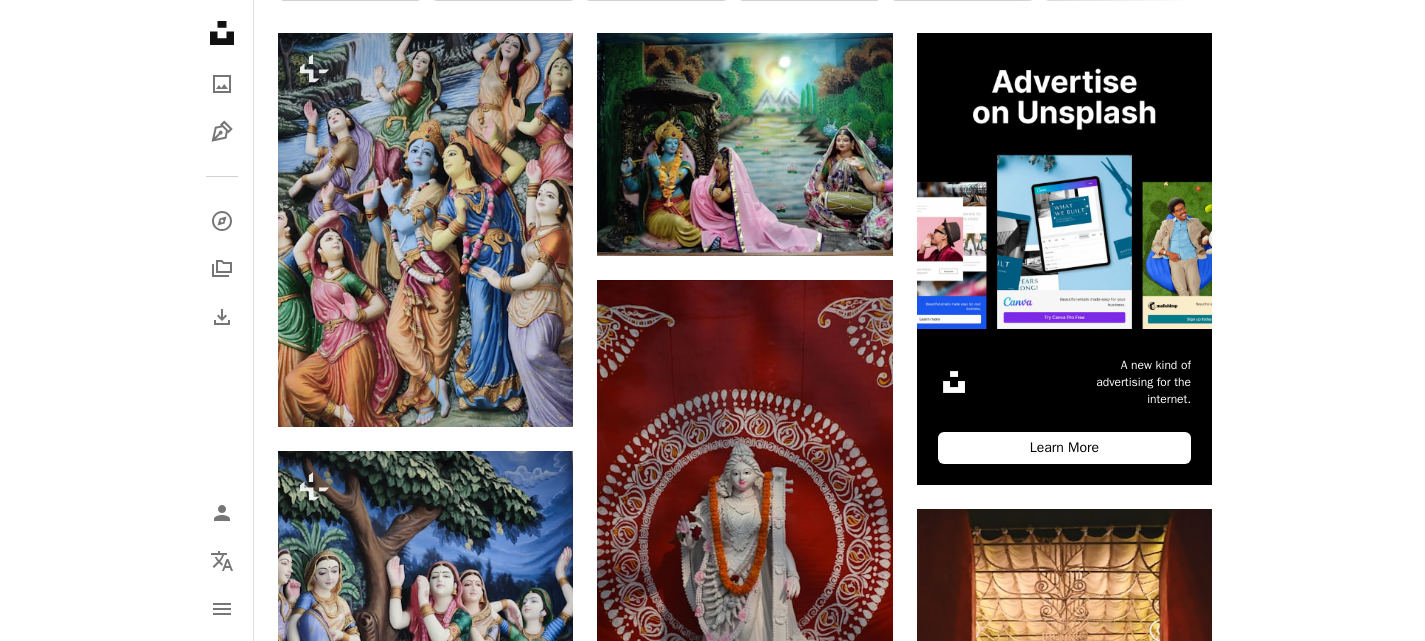 scroll, scrollTop: 477, scrollLeft: 0, axis: vertical 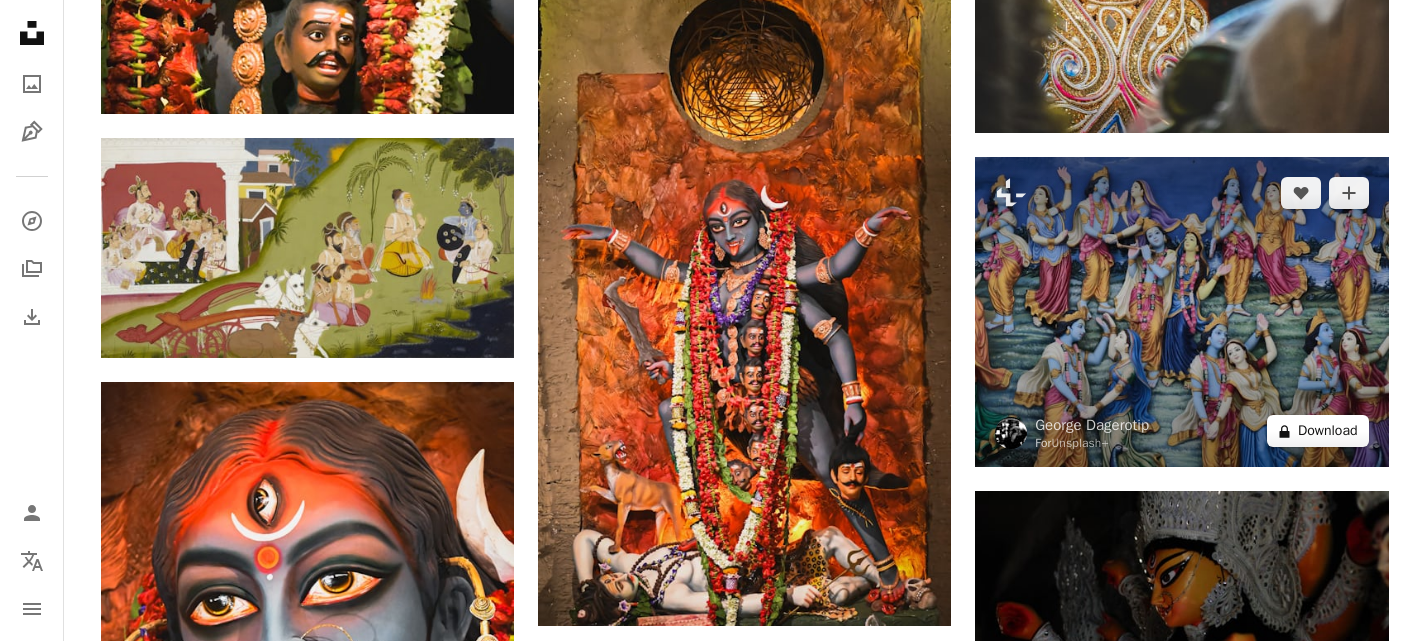 click on "A lock   Download" at bounding box center [1318, 431] 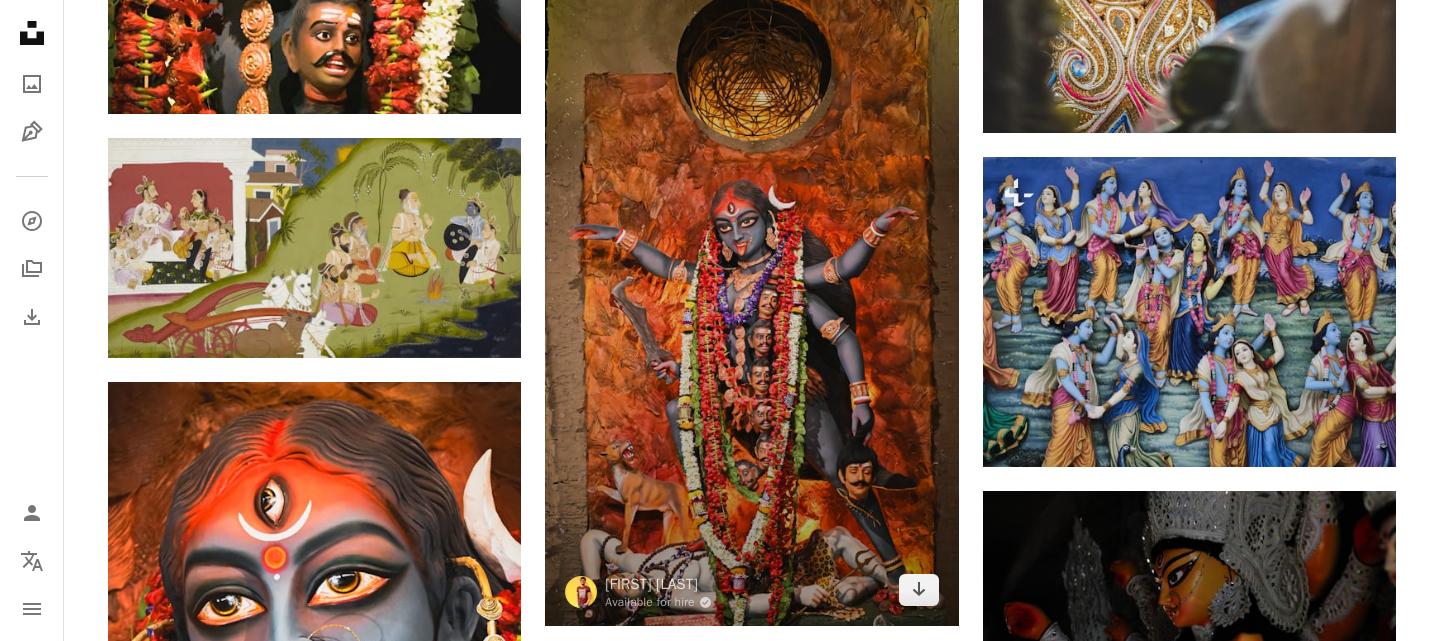 click on "An X shape Premium, ready to use images. Get unlimited access. A plus sign Members-only content added monthly A plus sign Unlimited royalty-free downloads A plus sign Illustrations  New A plus sign Enhanced legal protections yearly 66%  off monthly $12   $4 USD per month * Get  Unsplash+ * When paid annually, billed upfront  $48 Taxes where applicable. Renews automatically. Cancel anytime." at bounding box center (720, 3854) 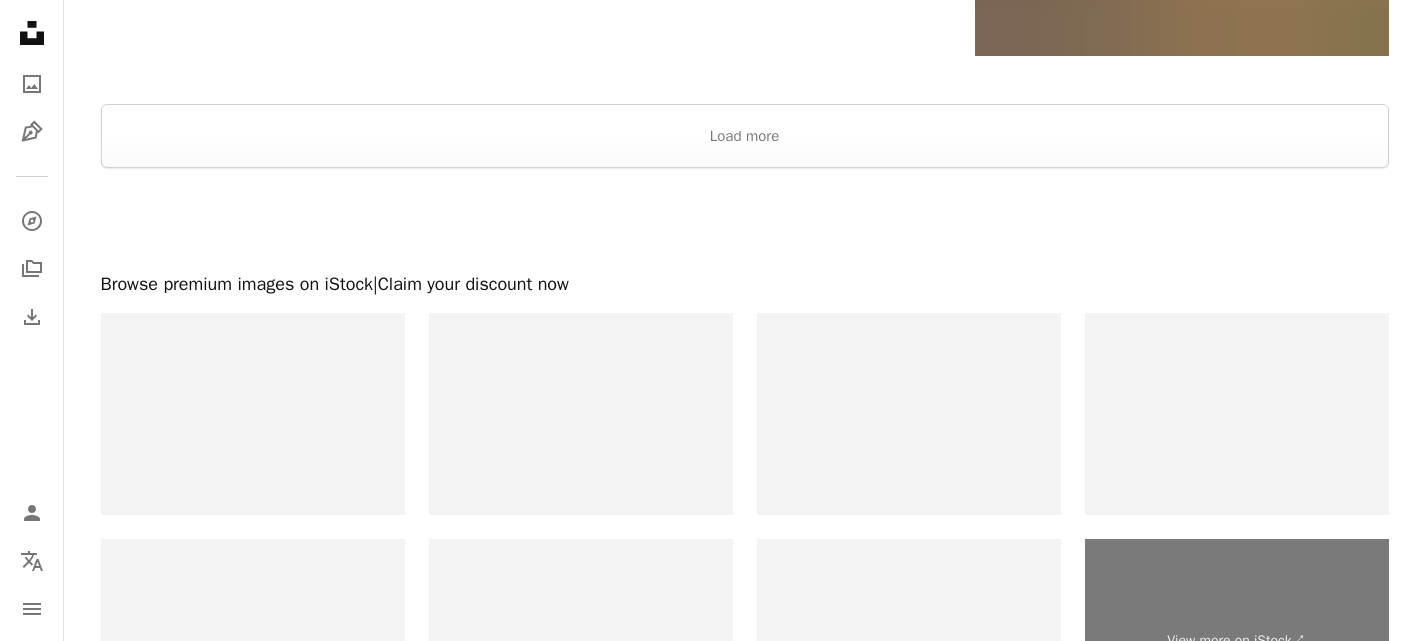 scroll, scrollTop: 4727, scrollLeft: 0, axis: vertical 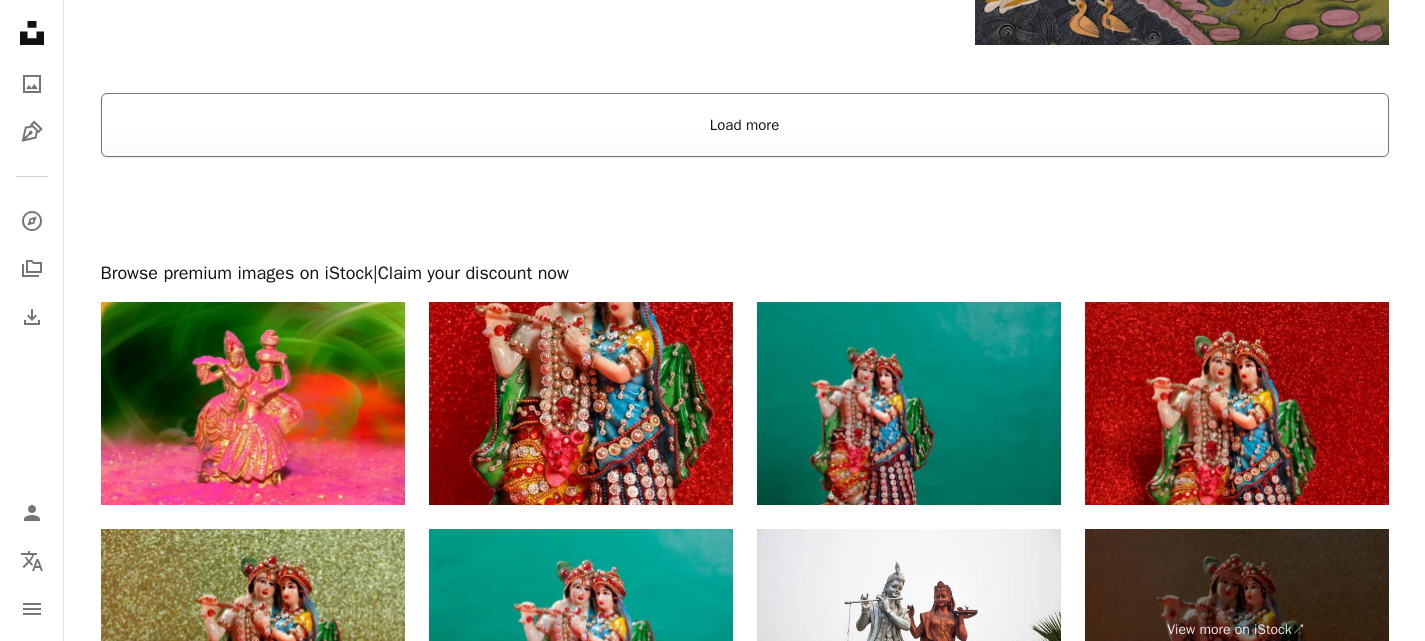click on "Load more" at bounding box center (745, 125) 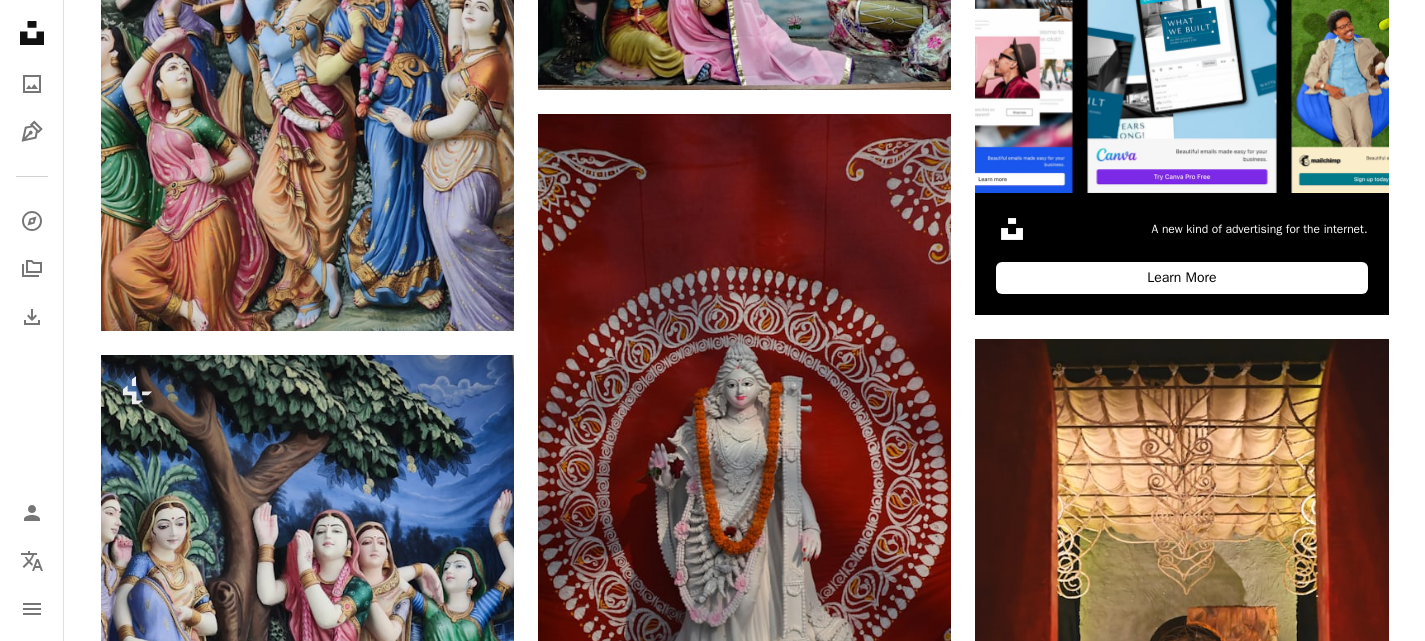 scroll, scrollTop: 0, scrollLeft: 0, axis: both 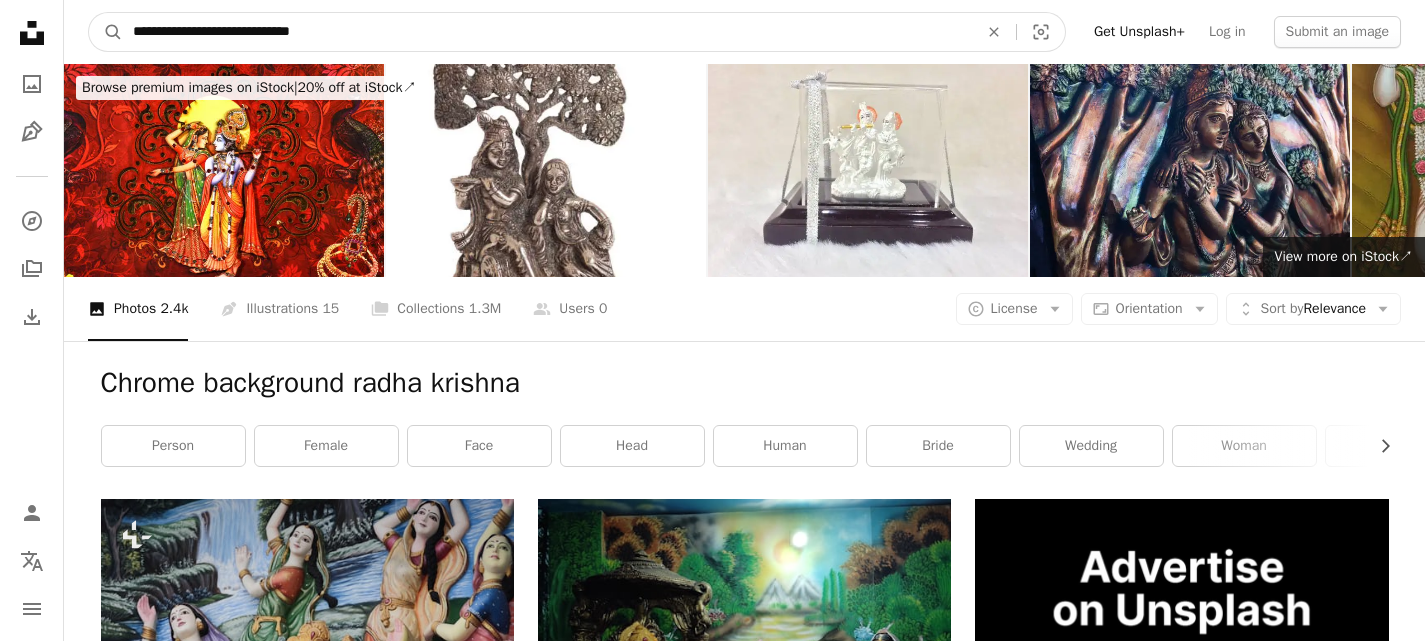 click on "**********" at bounding box center [547, 32] 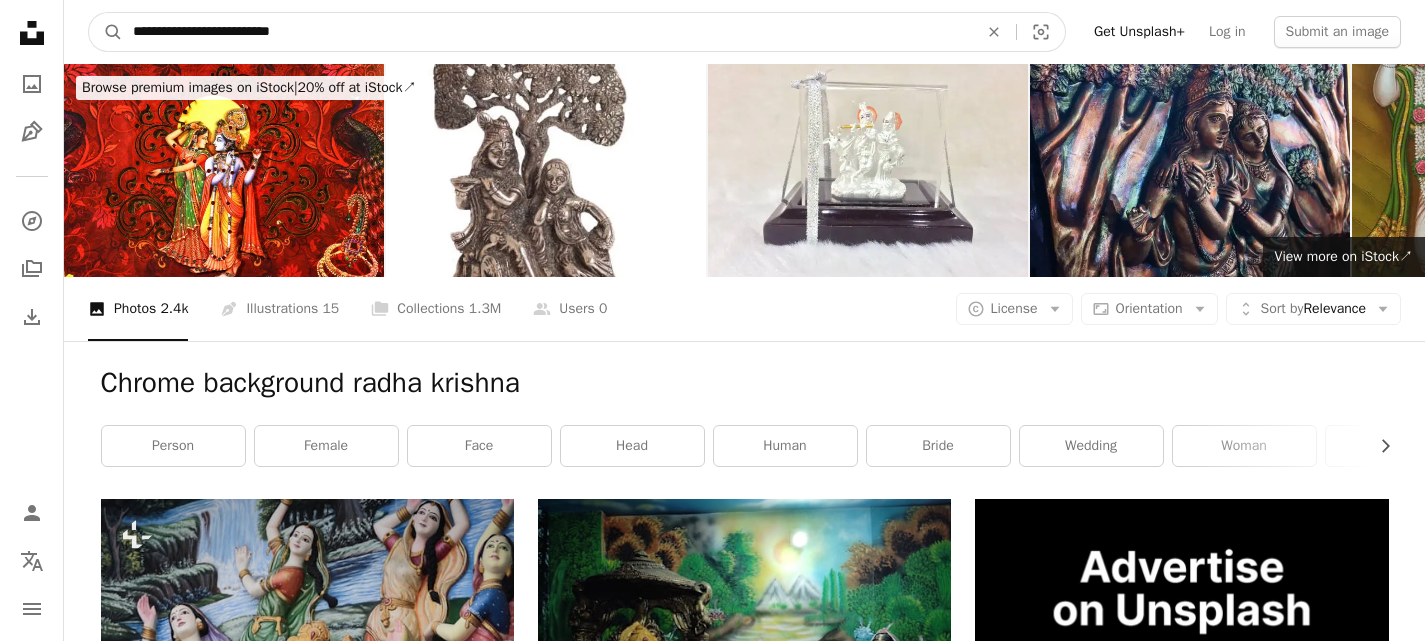 type on "**********" 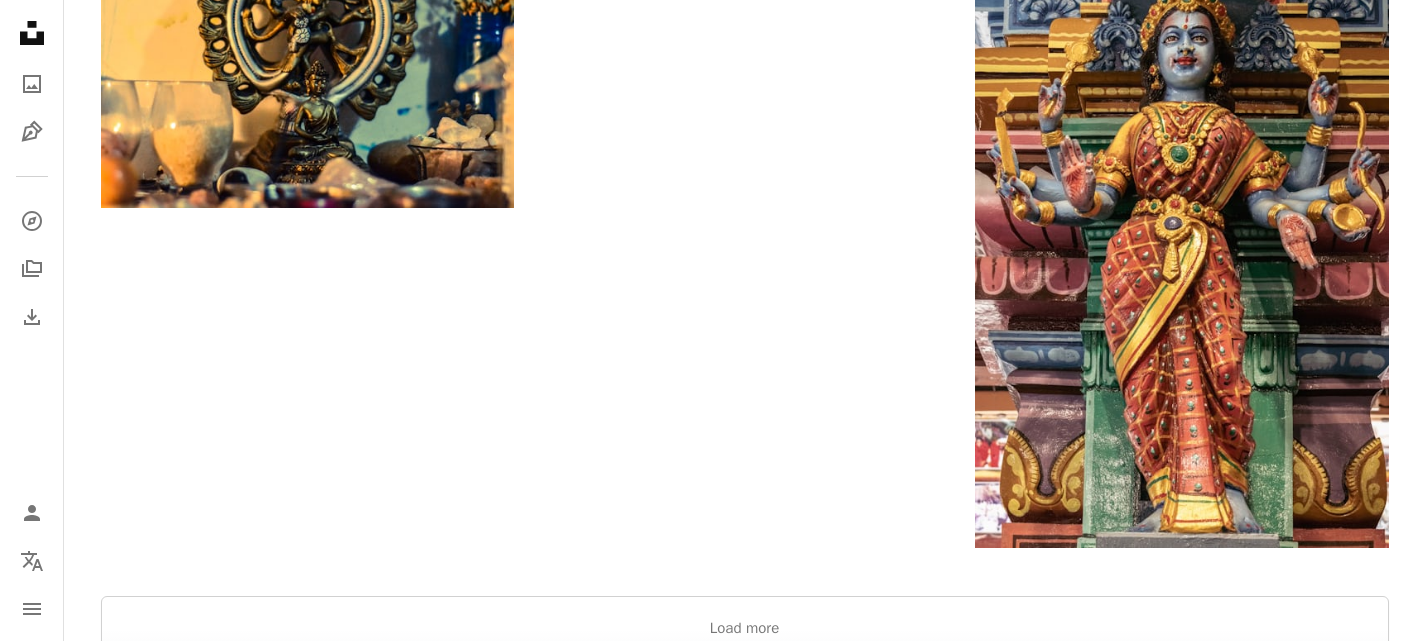 scroll, scrollTop: 3431, scrollLeft: 0, axis: vertical 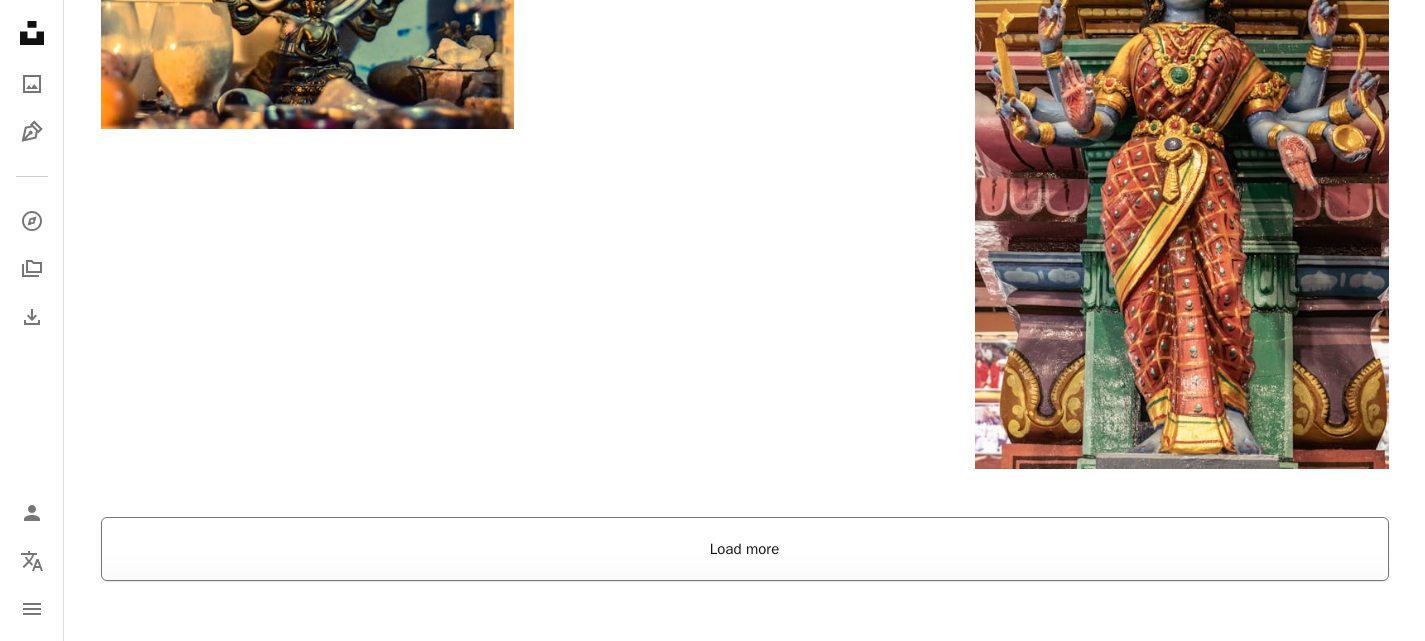 click on "Load more" at bounding box center (745, 549) 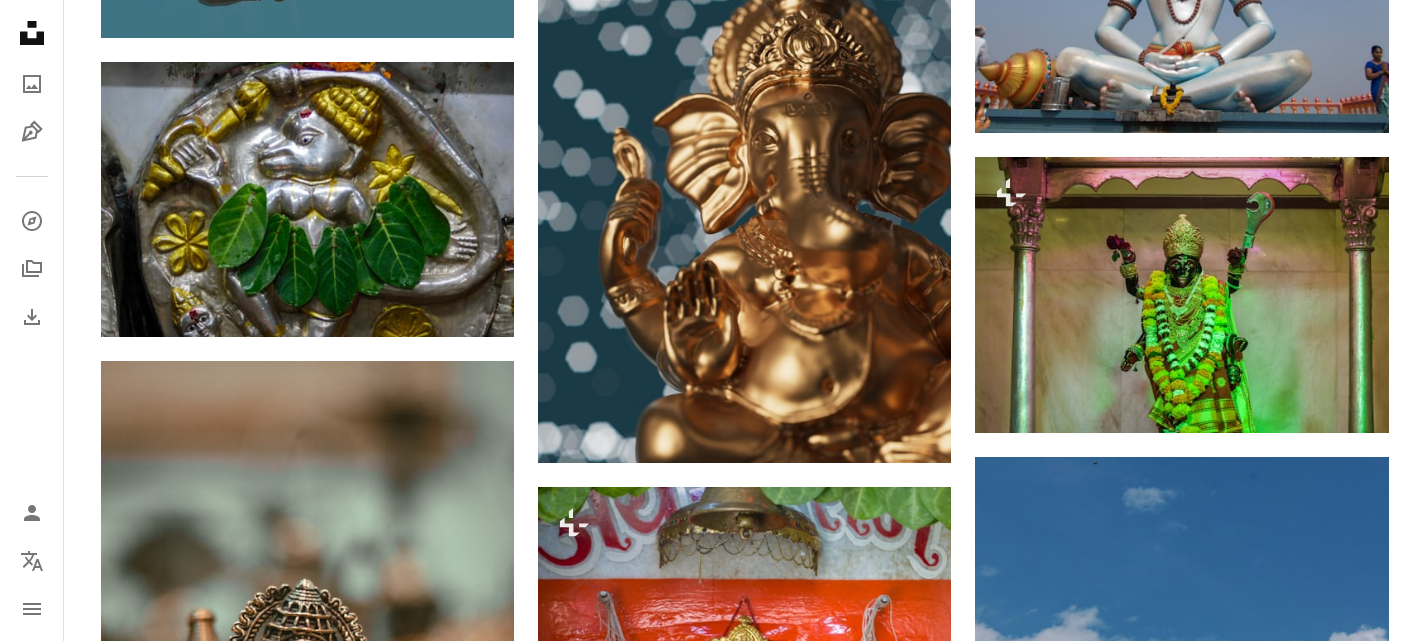 scroll, scrollTop: 5719, scrollLeft: 0, axis: vertical 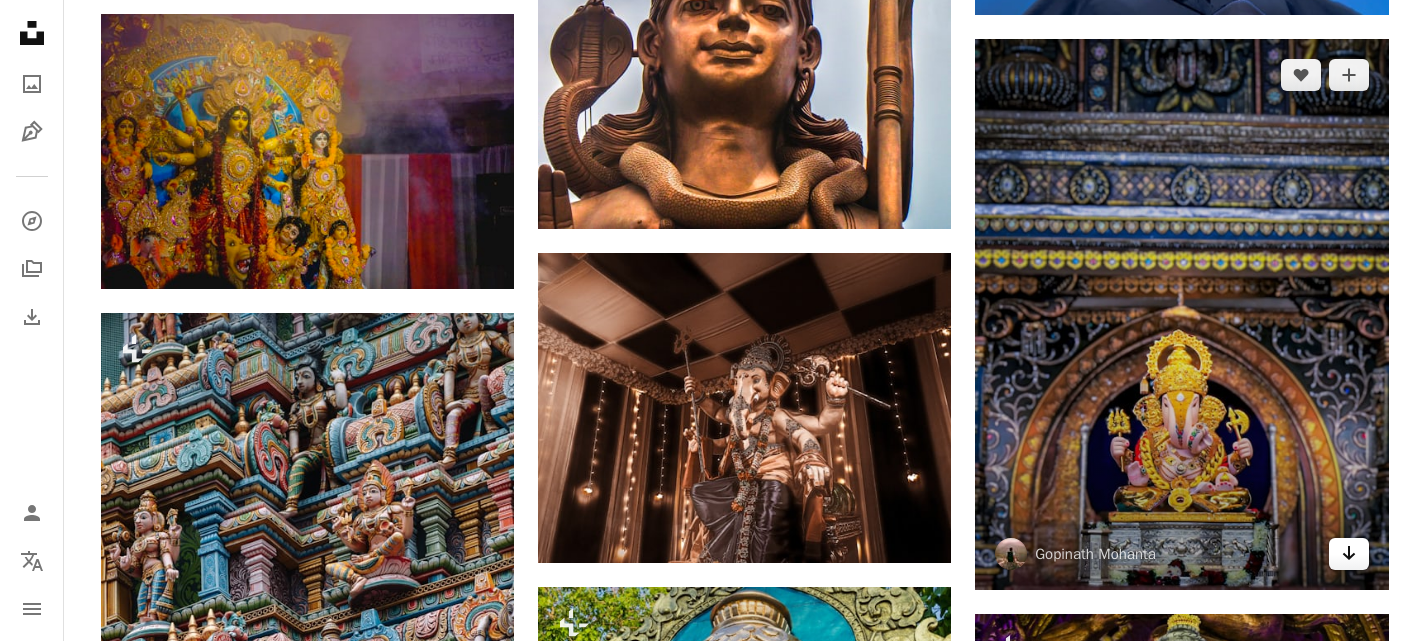 click 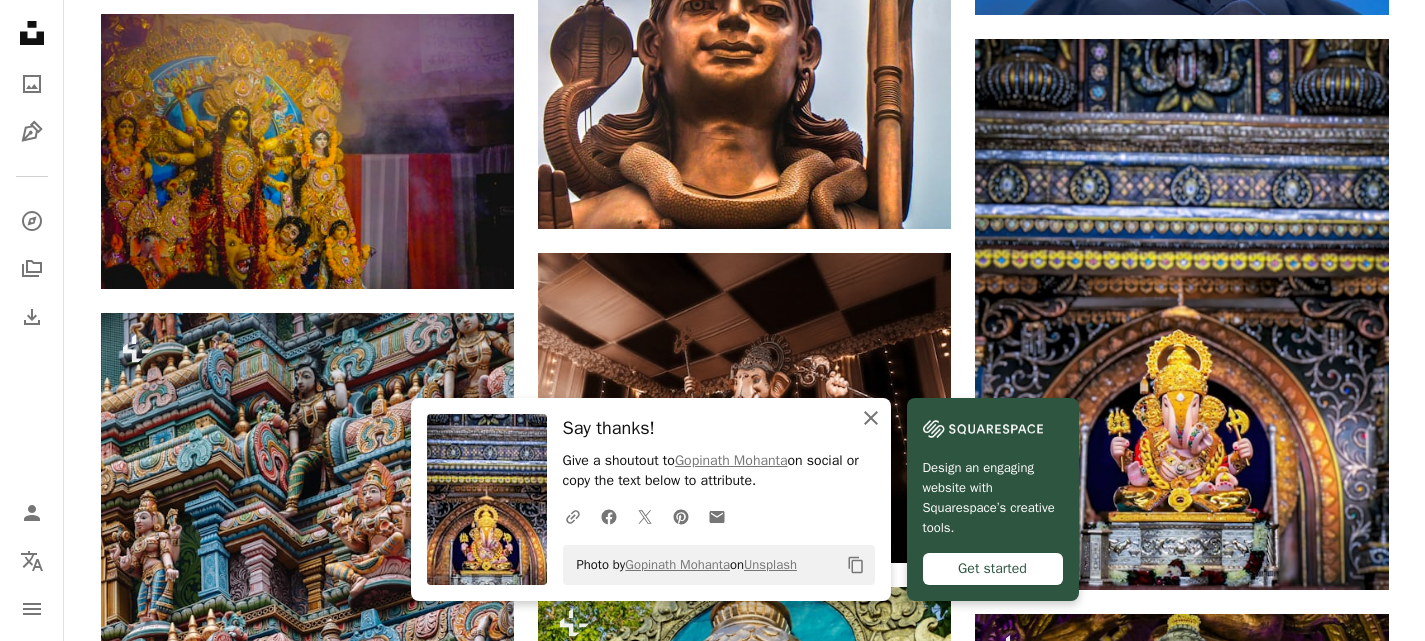 click 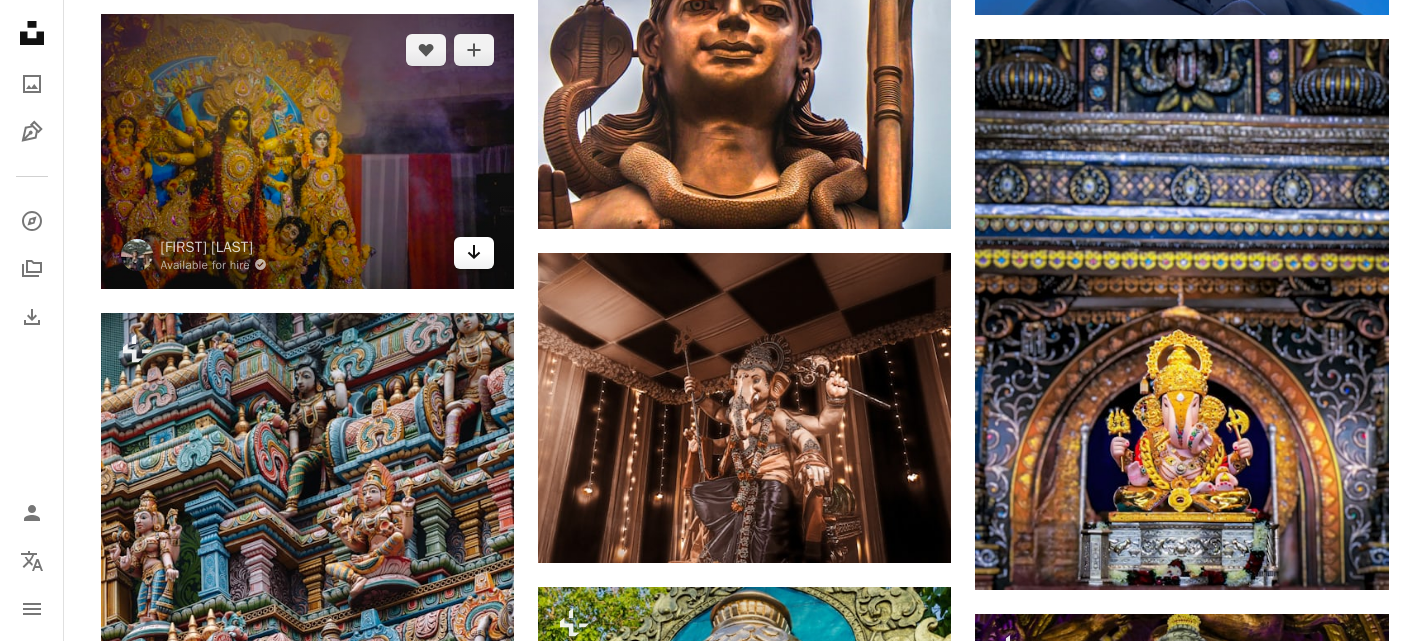 click on "Arrow pointing down" 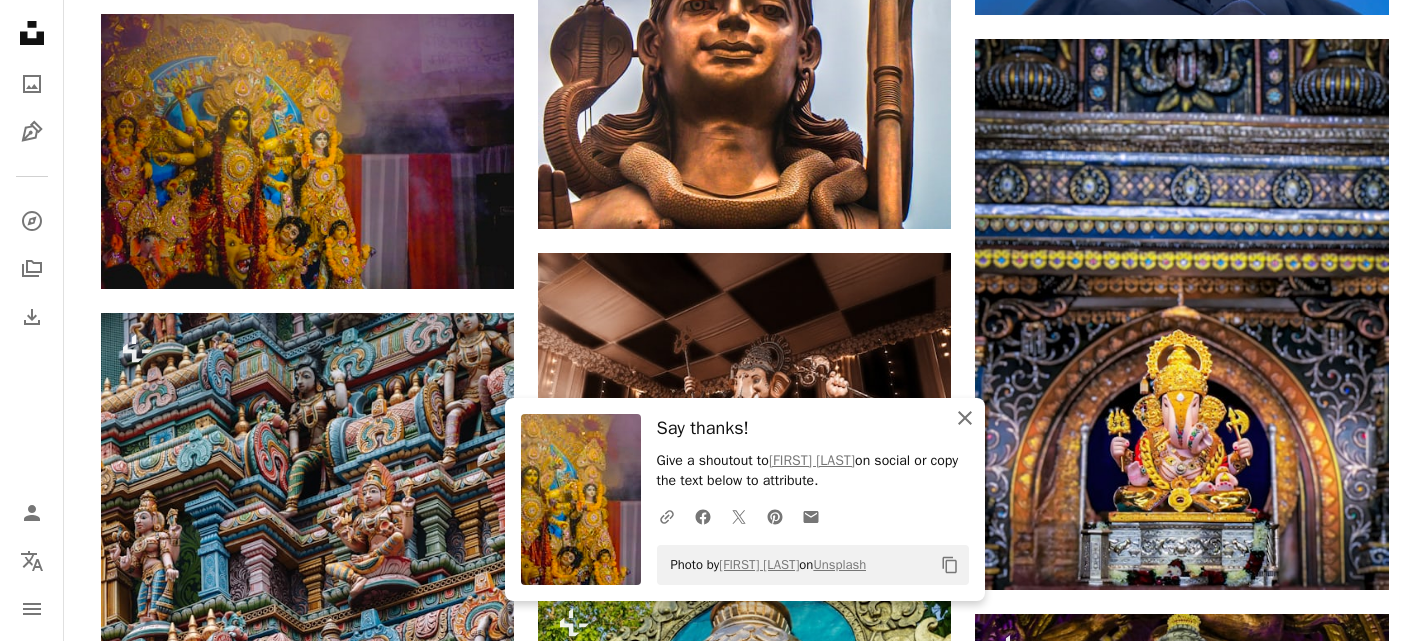 click on "An X shape" 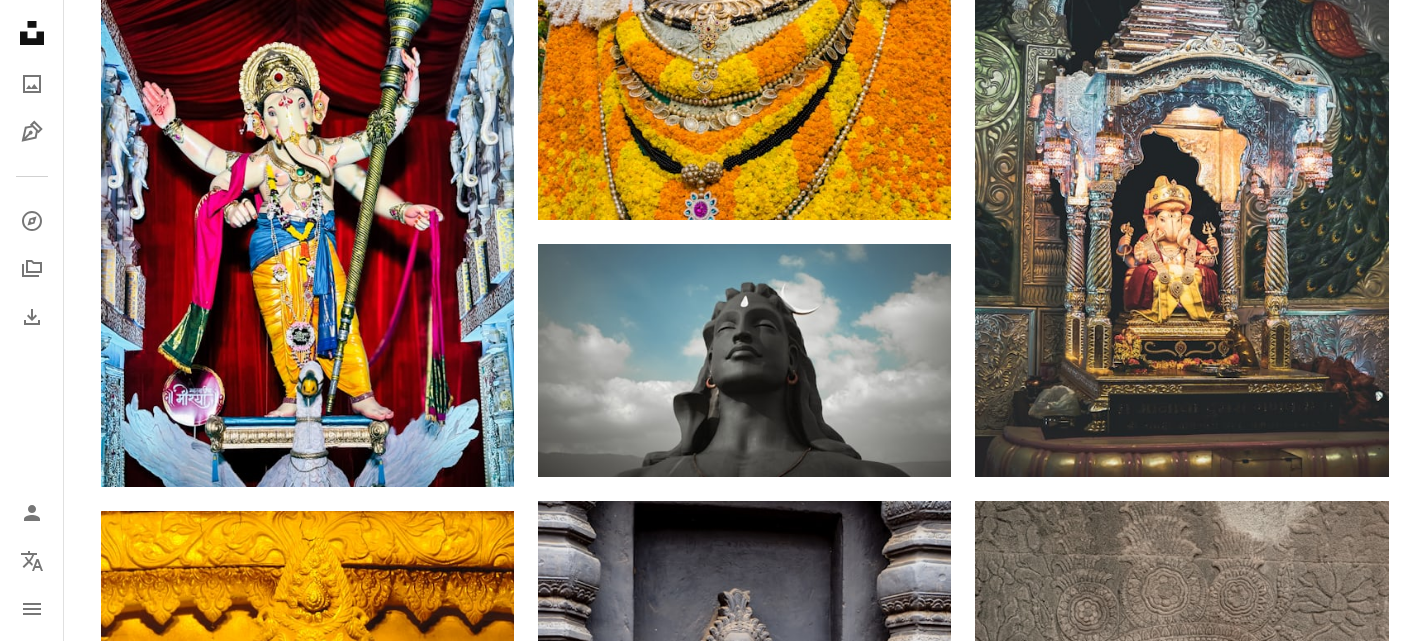 scroll, scrollTop: 21636, scrollLeft: 0, axis: vertical 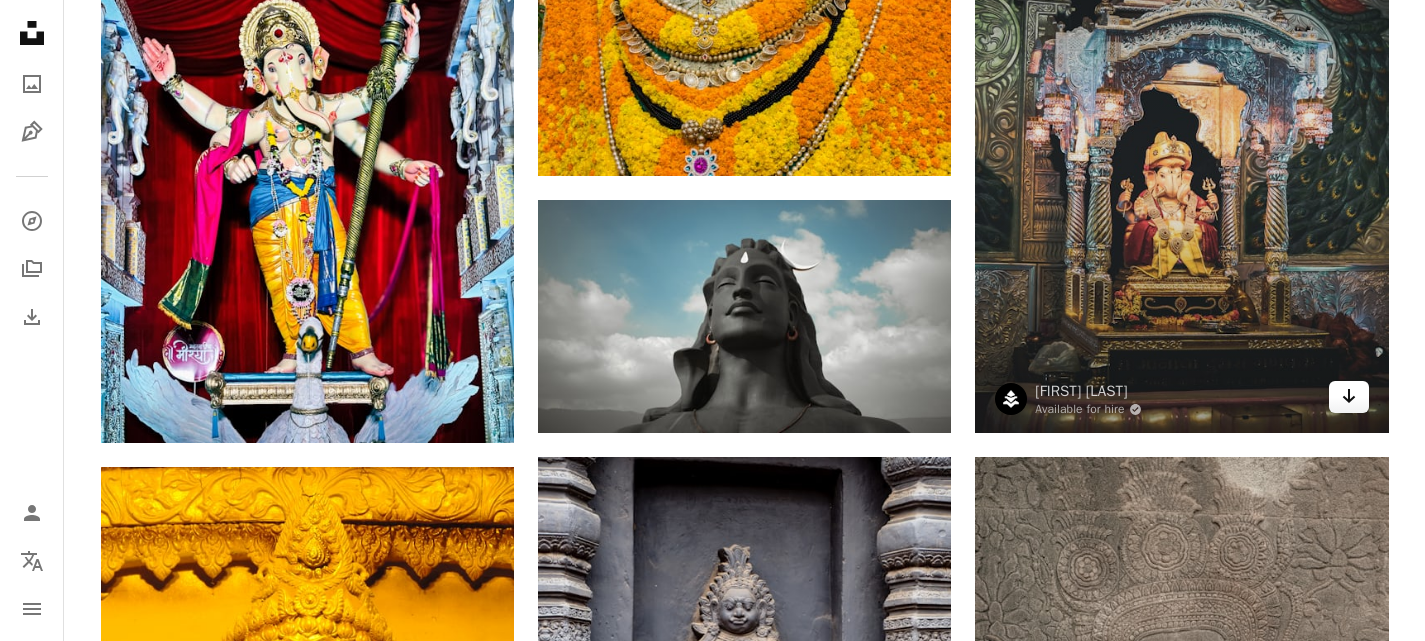 click on "Arrow pointing down" 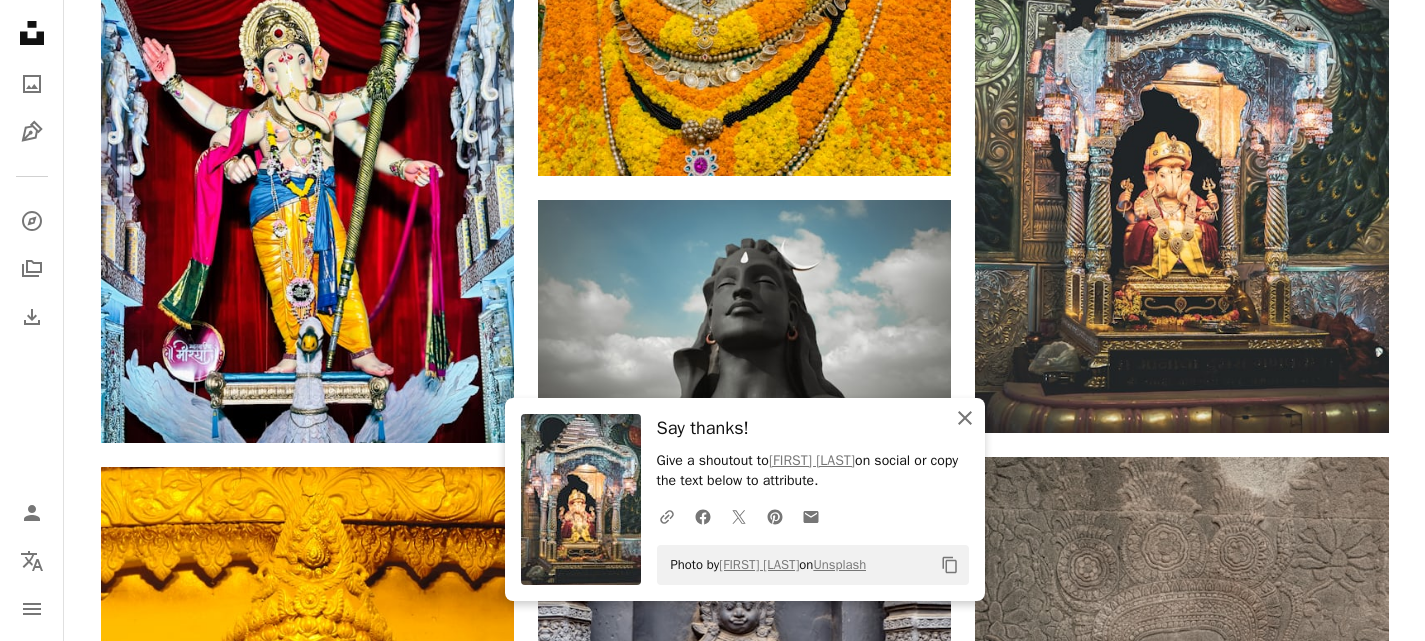 click on "An X shape" 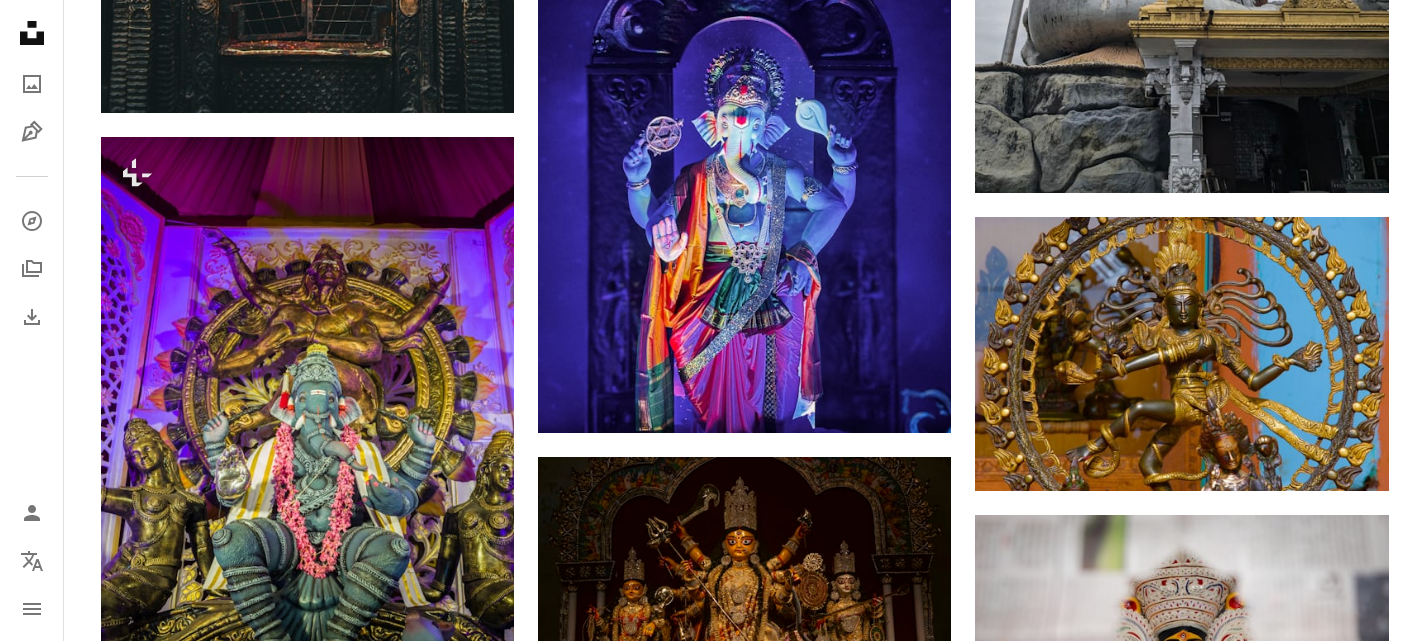 scroll, scrollTop: 24363, scrollLeft: 0, axis: vertical 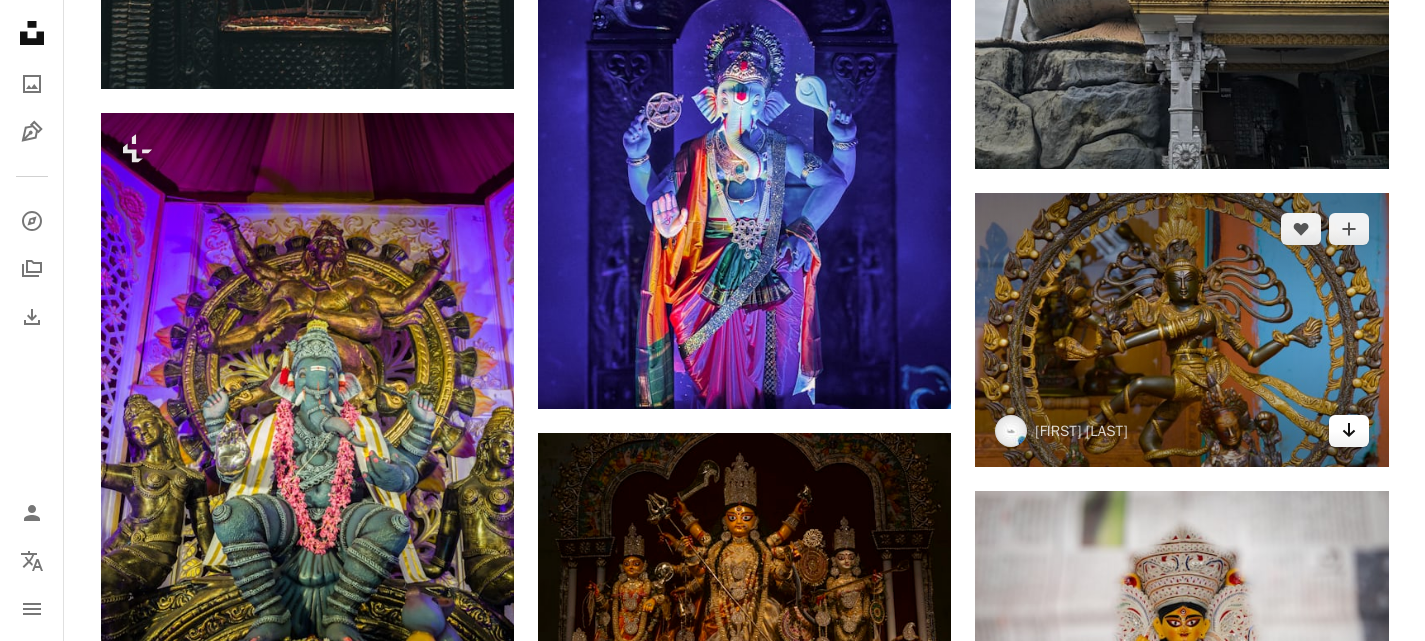 click on "Arrow pointing down" 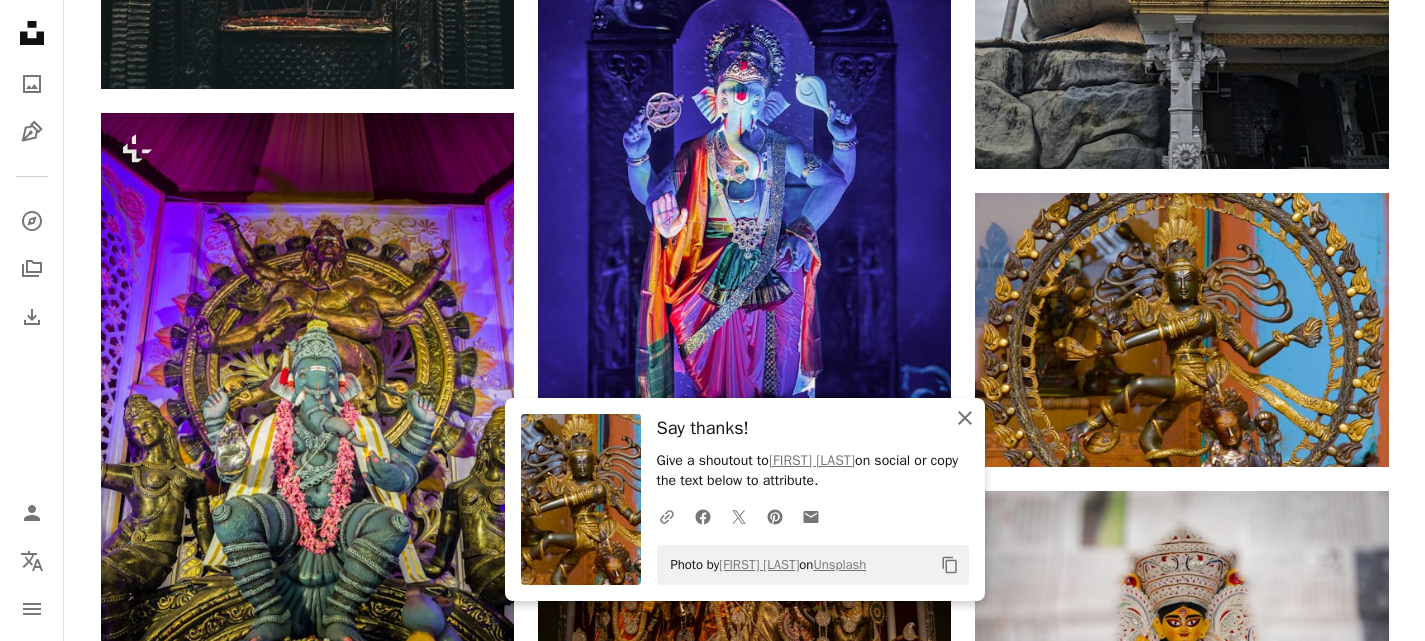 click 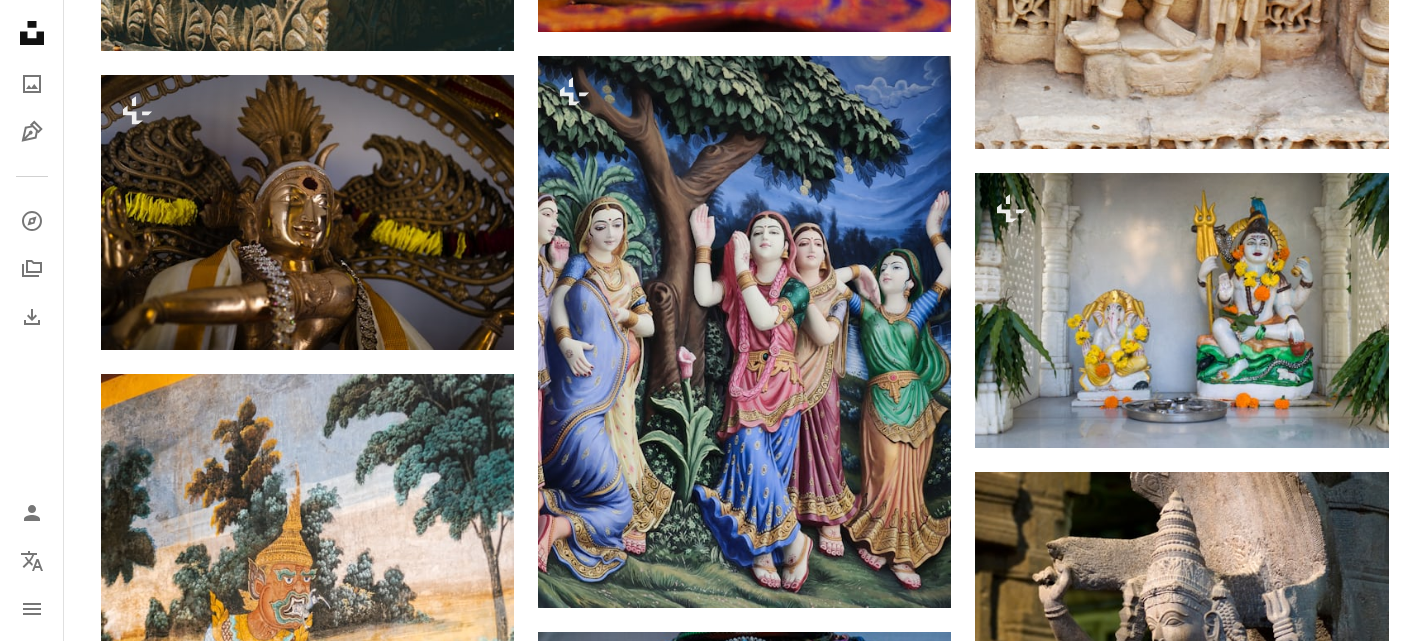scroll, scrollTop: 25738, scrollLeft: 0, axis: vertical 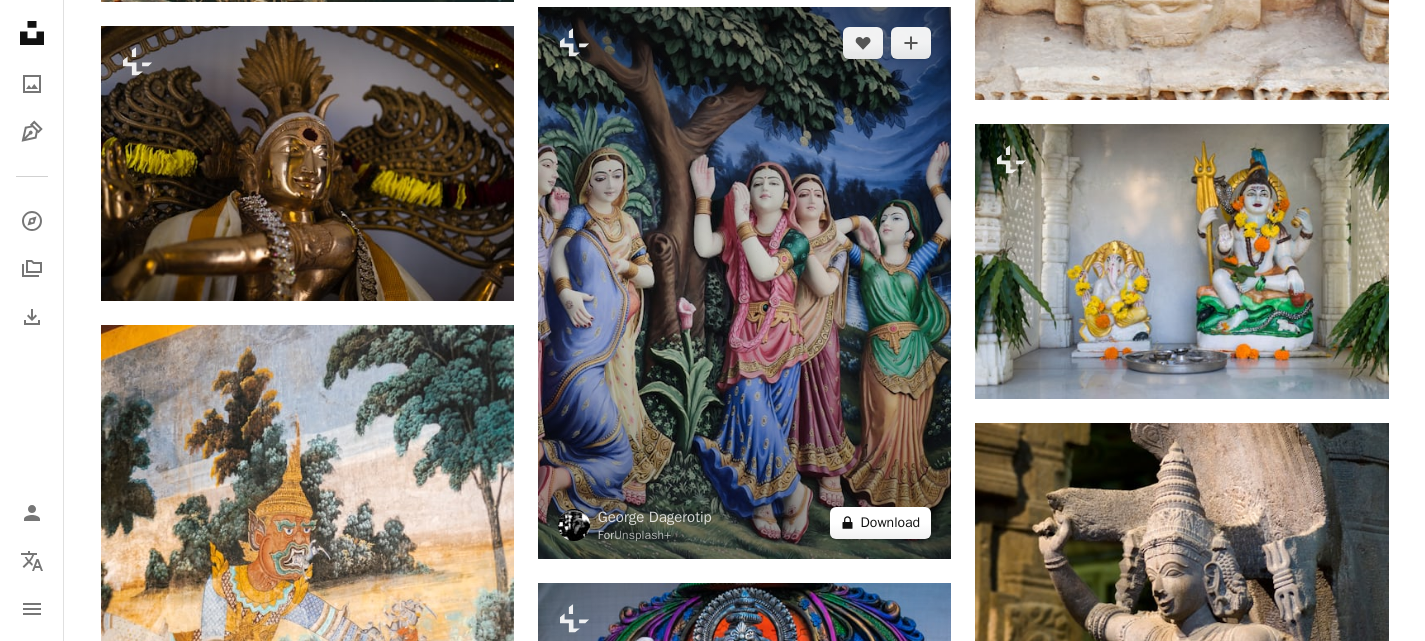 click on "A lock   Download" at bounding box center (881, 523) 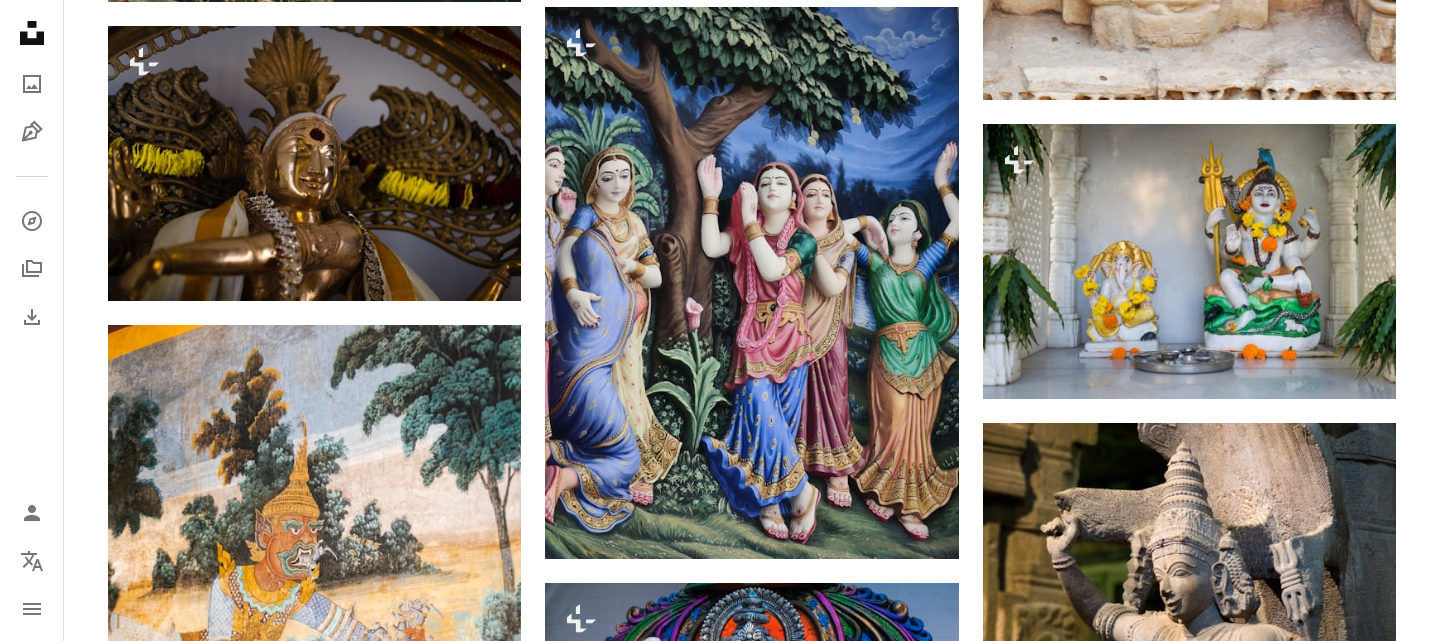 click on "An X shape" at bounding box center [20, 20] 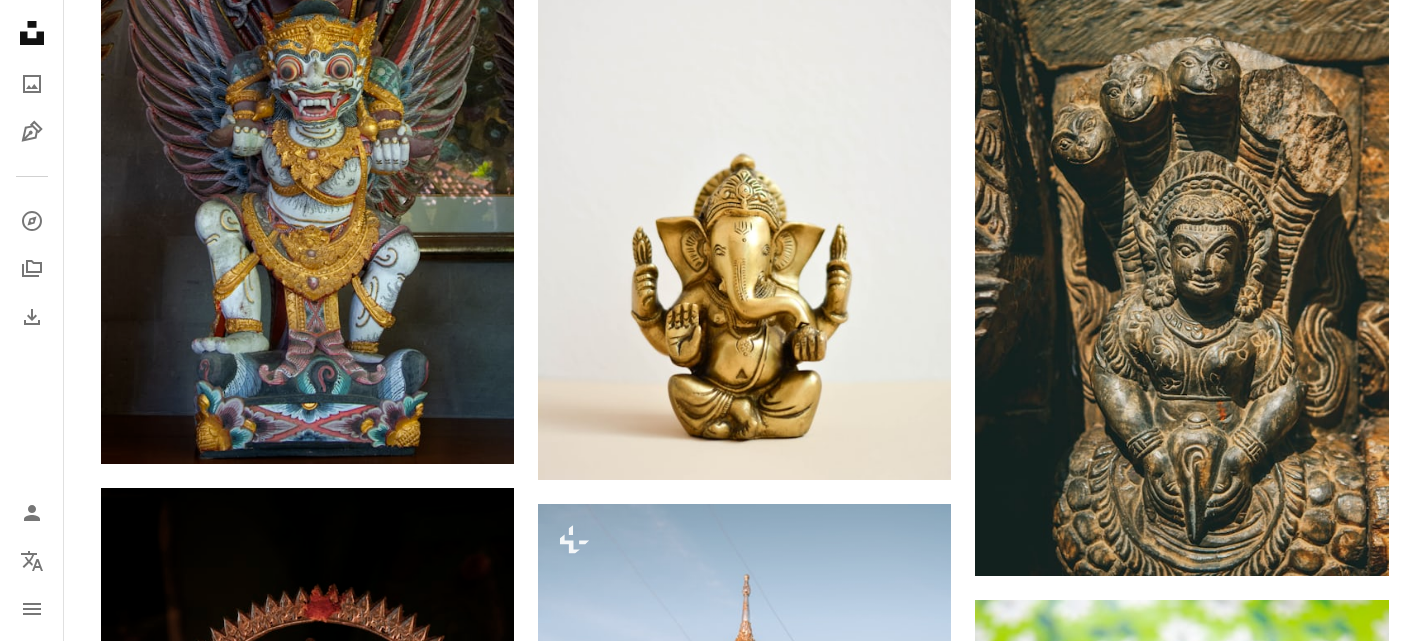 scroll, scrollTop: 32454, scrollLeft: 0, axis: vertical 